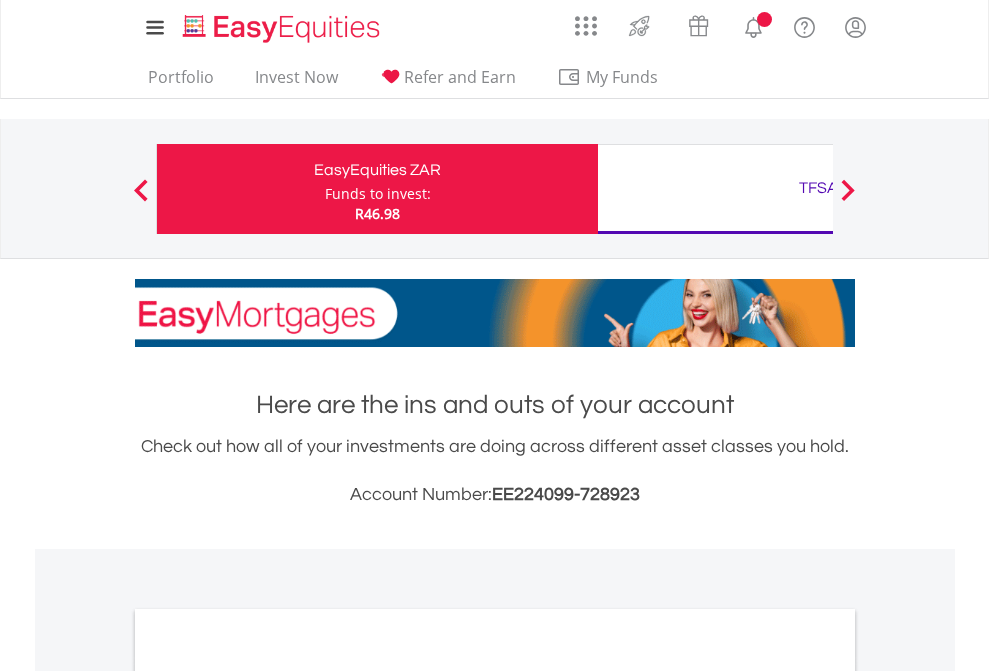 scroll, scrollTop: 0, scrollLeft: 0, axis: both 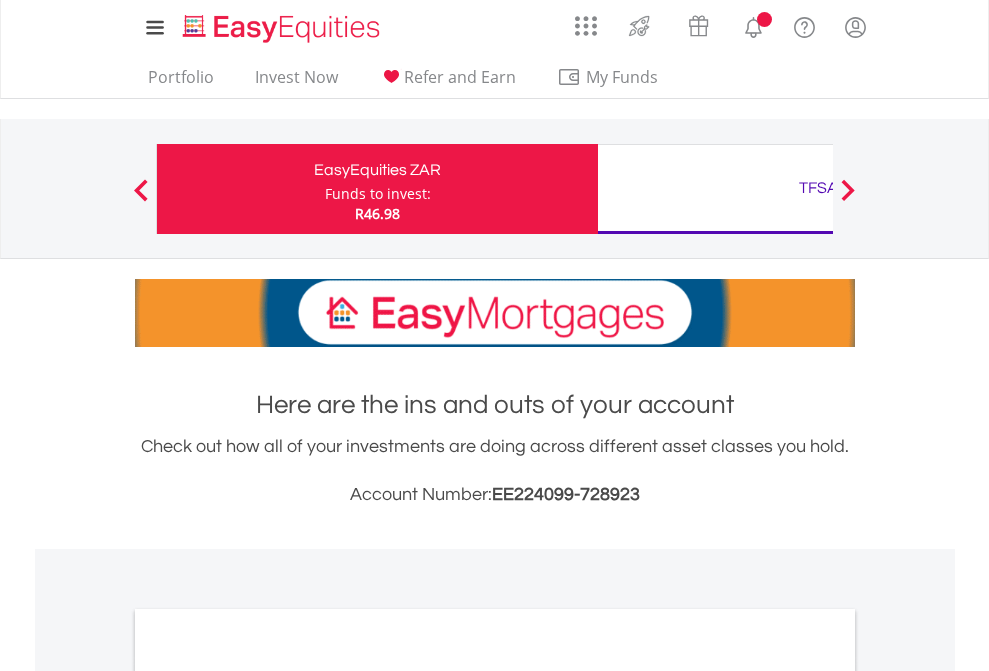 click on "Funds to invest:" at bounding box center [378, 194] 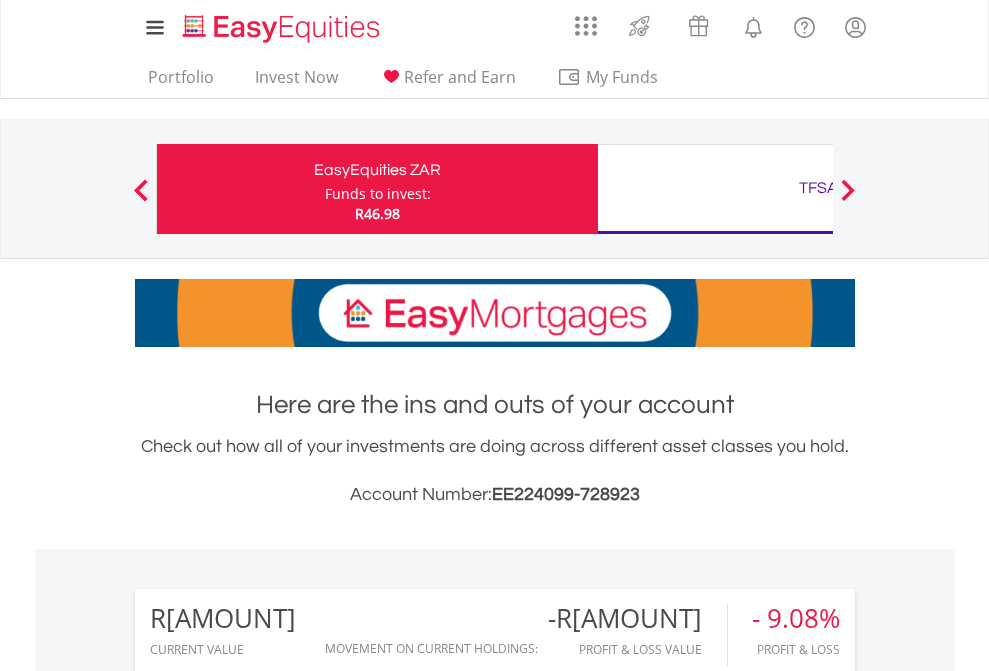 scroll, scrollTop: 999808, scrollLeft: 999687, axis: both 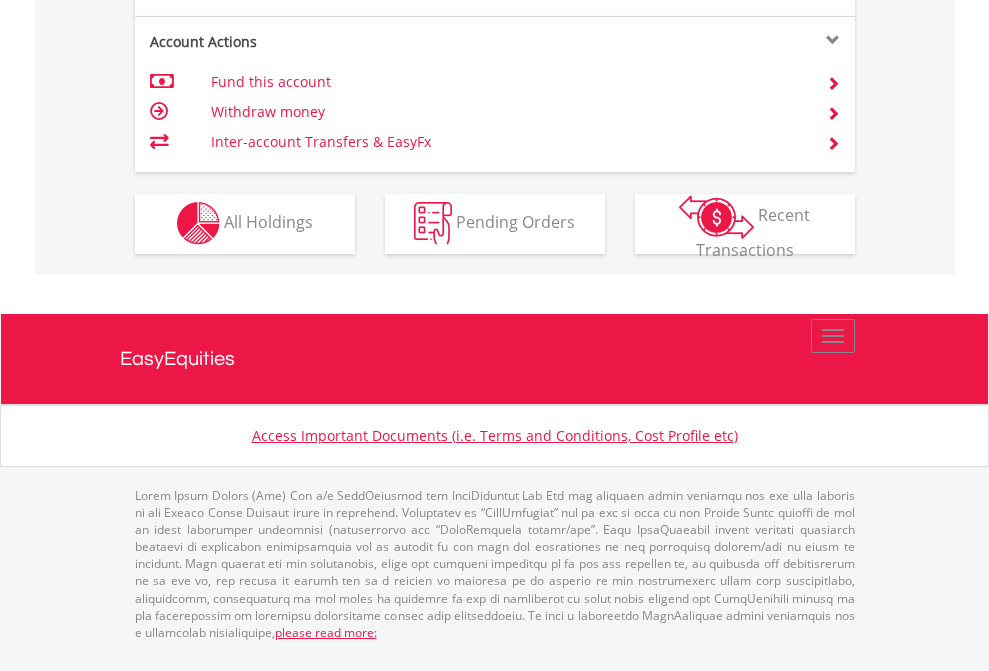 click on "Investment types" at bounding box center (706, -357) 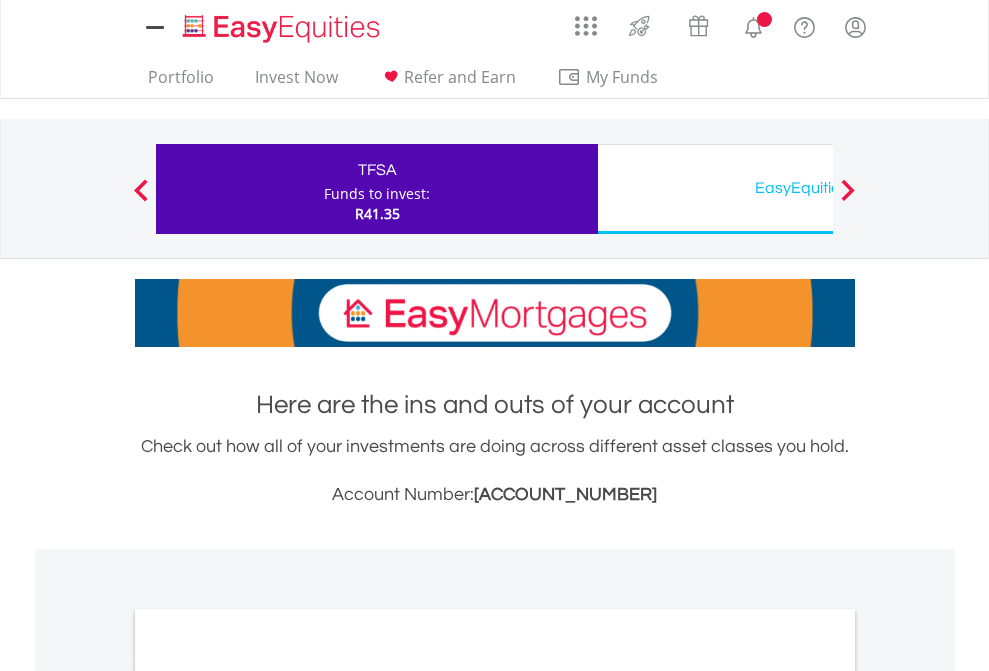 scroll, scrollTop: 0, scrollLeft: 0, axis: both 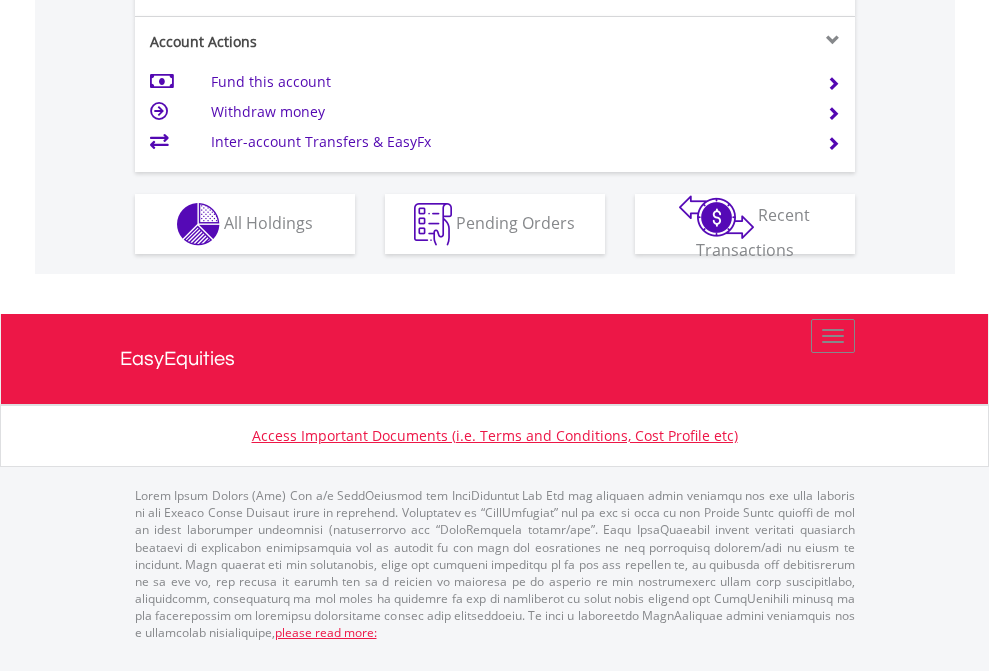 click on "Investment types" at bounding box center (706, -337) 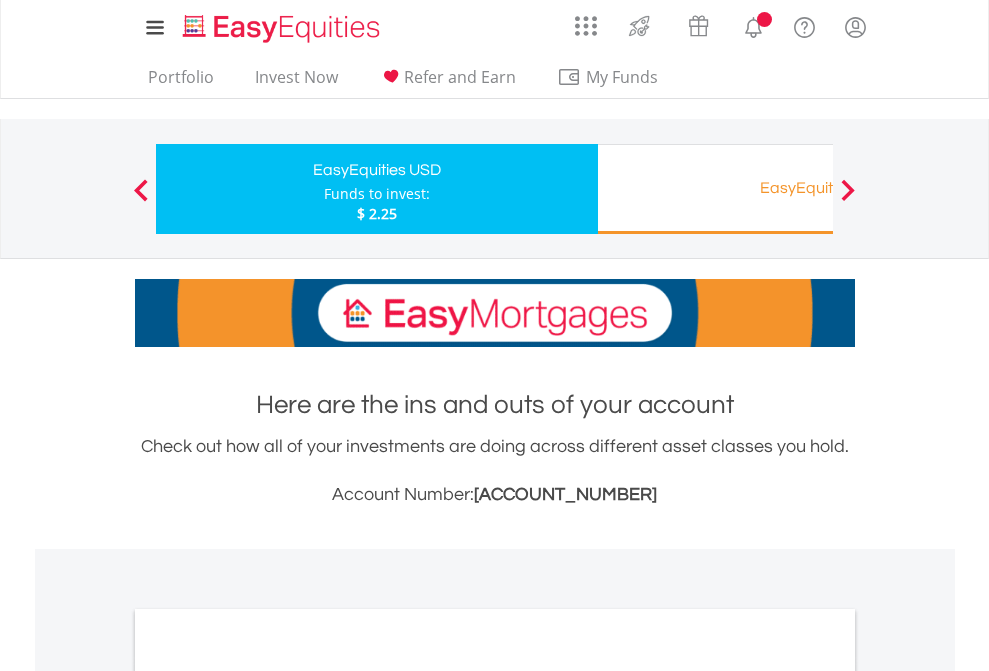 scroll, scrollTop: 0, scrollLeft: 0, axis: both 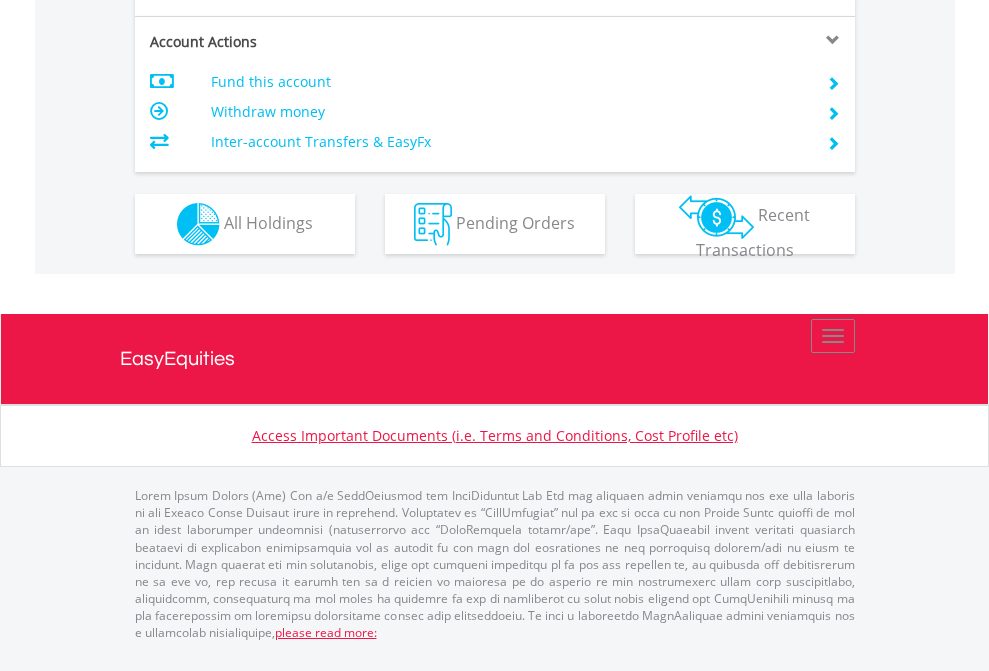 click on "Investment types" at bounding box center [706, -337] 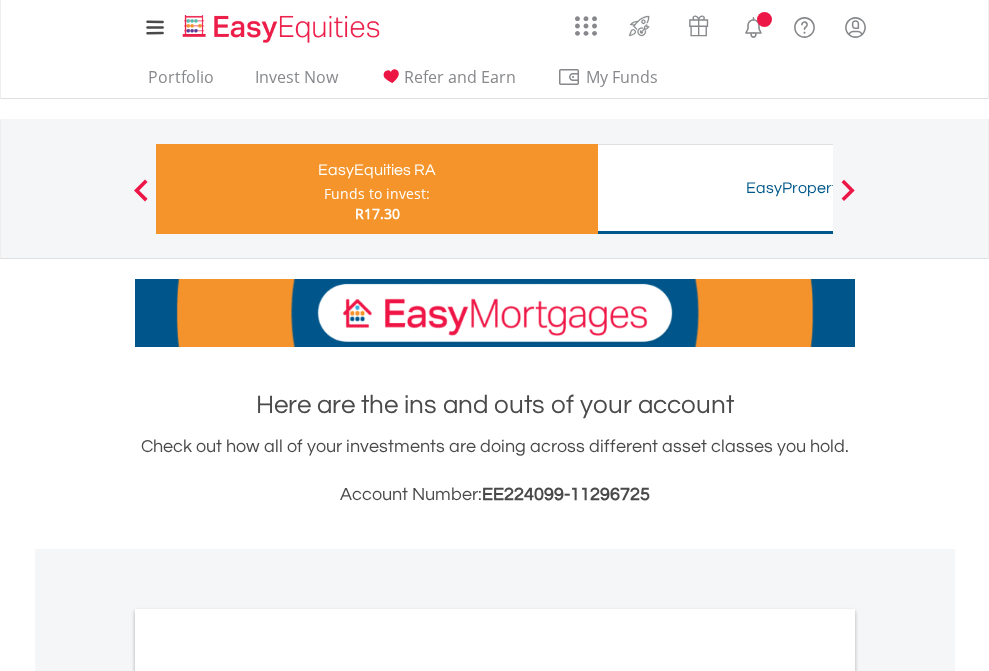 scroll, scrollTop: 0, scrollLeft: 0, axis: both 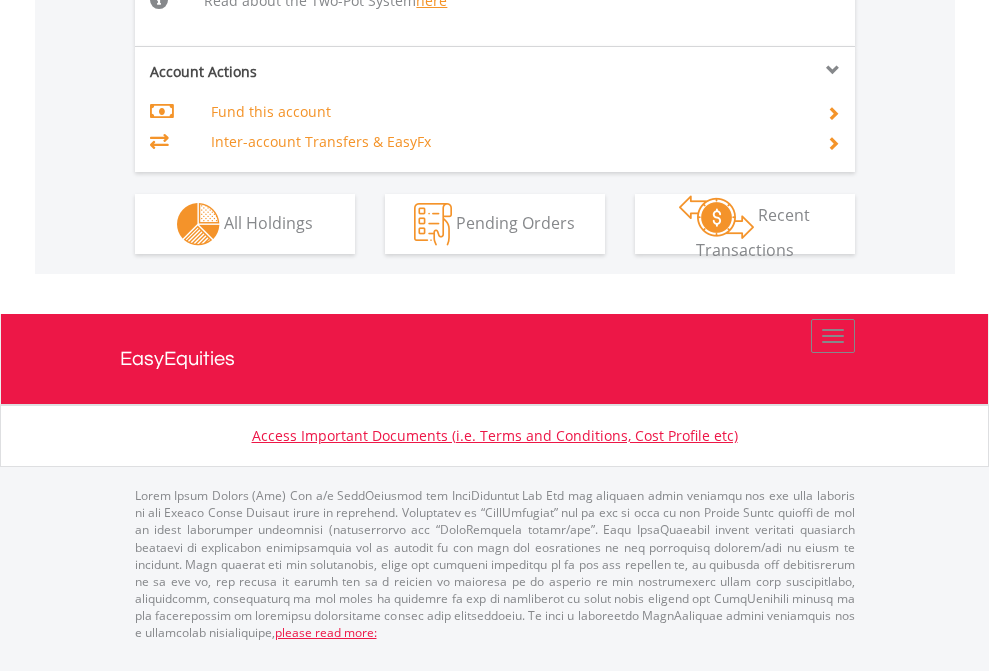 click on "Investment types" at bounding box center (706, -498) 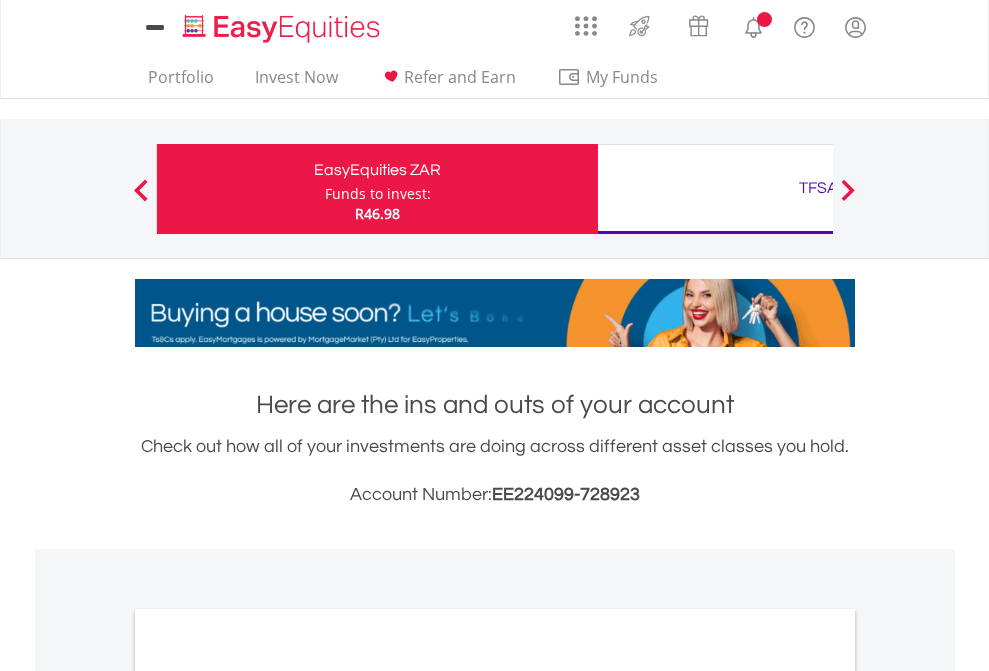 scroll, scrollTop: 0, scrollLeft: 0, axis: both 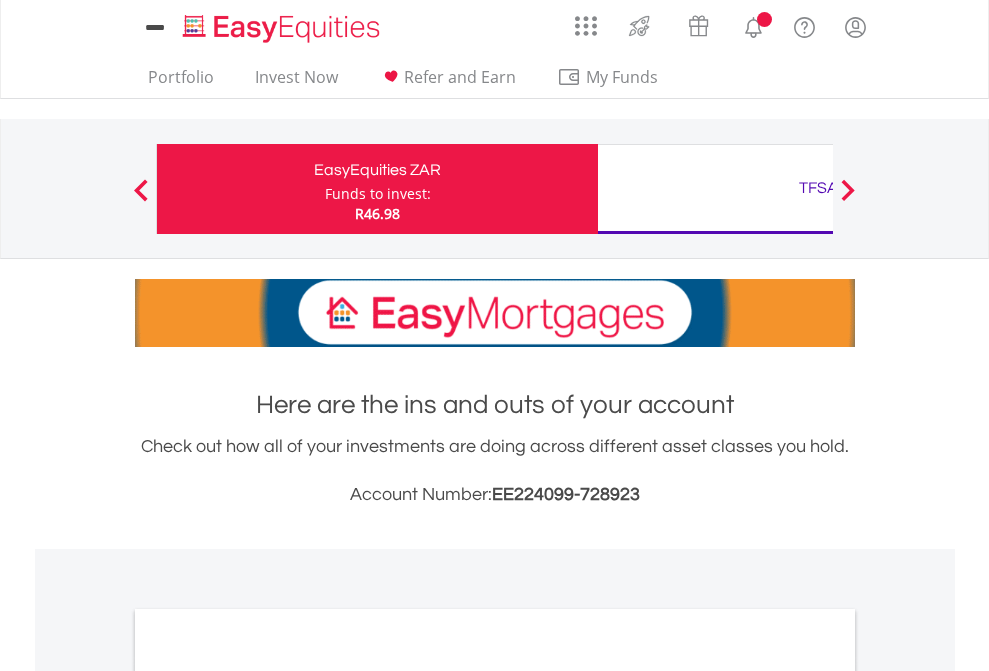 click on "All Holdings" at bounding box center (268, 1096) 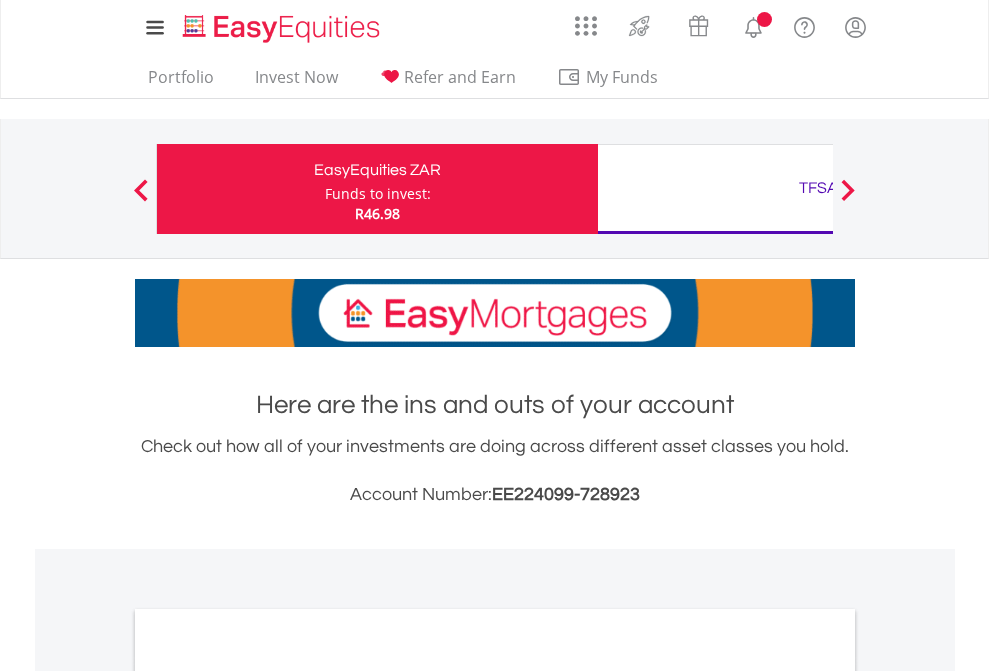 scroll, scrollTop: 1202, scrollLeft: 0, axis: vertical 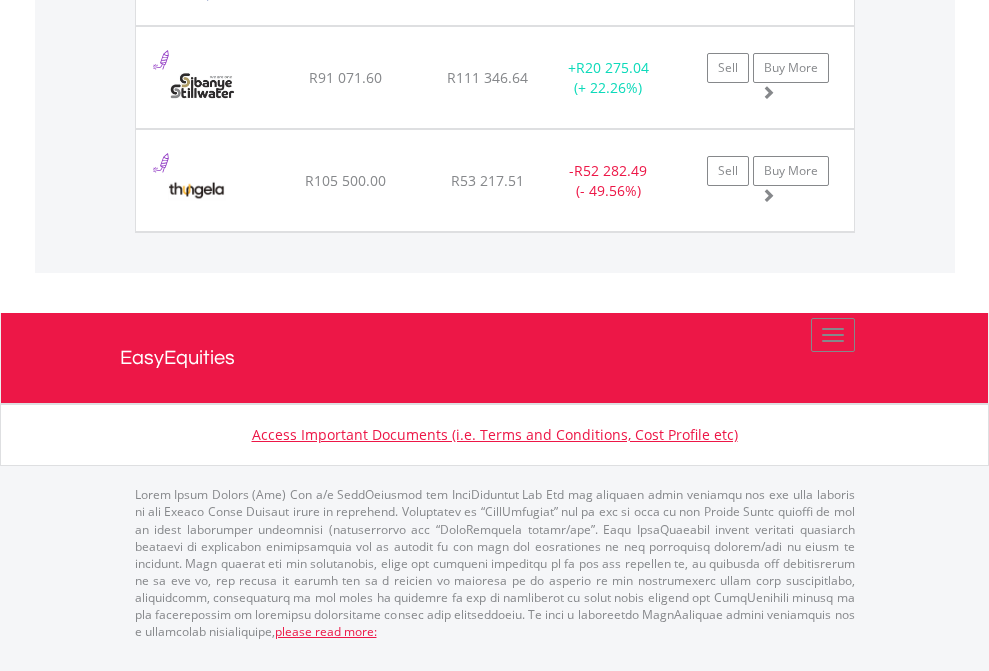 click on "TFSA" at bounding box center (818, -2014) 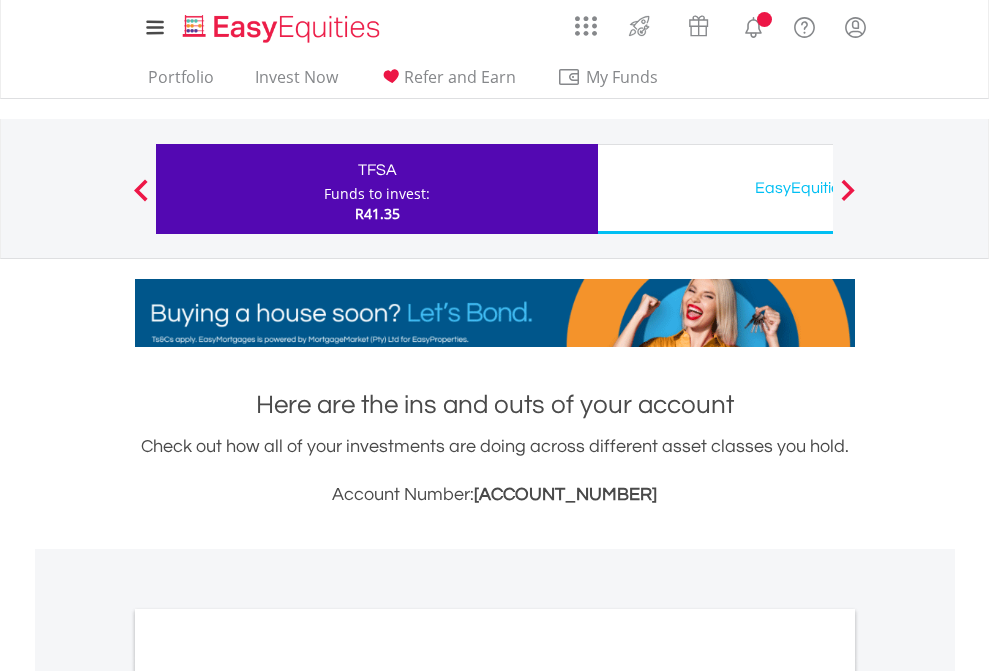scroll, scrollTop: 0, scrollLeft: 0, axis: both 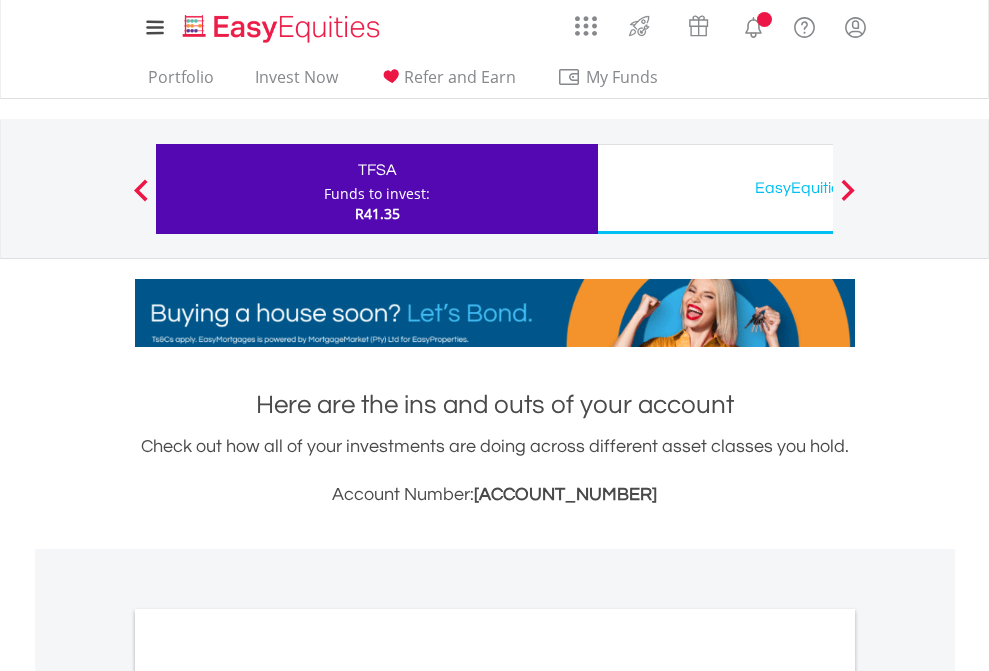 click on "All Holdings" at bounding box center (268, 1096) 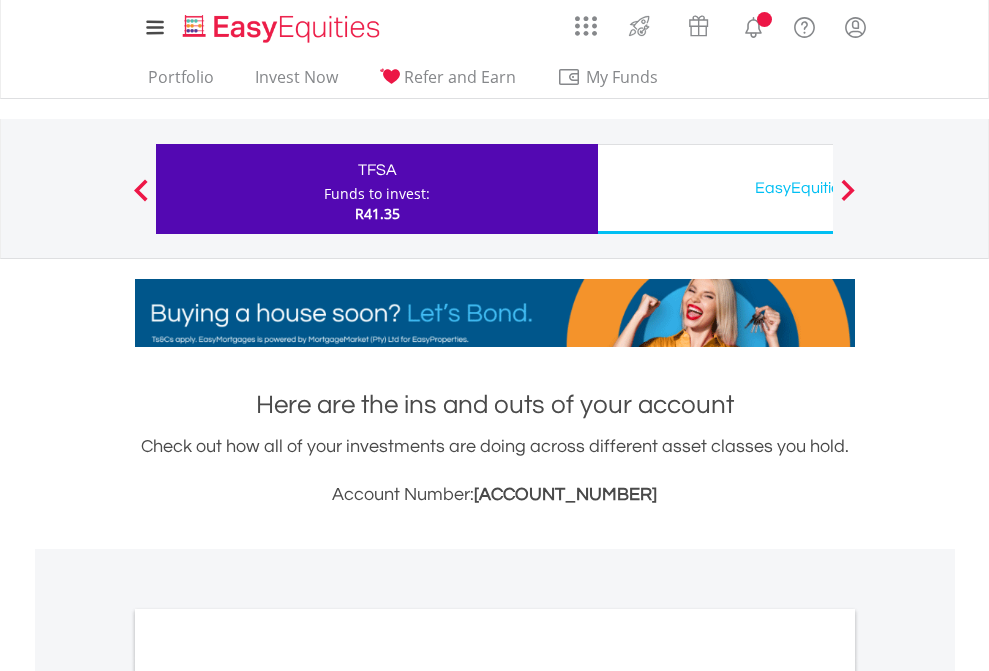 scroll, scrollTop: 1202, scrollLeft: 0, axis: vertical 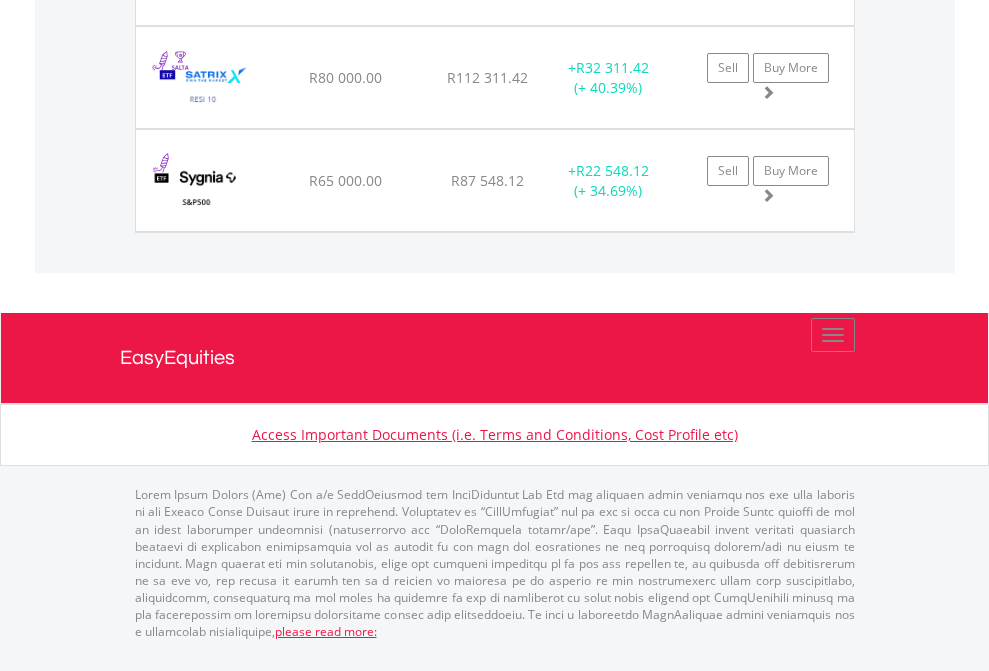 click on "EasyEquities USD" at bounding box center (818, -1751) 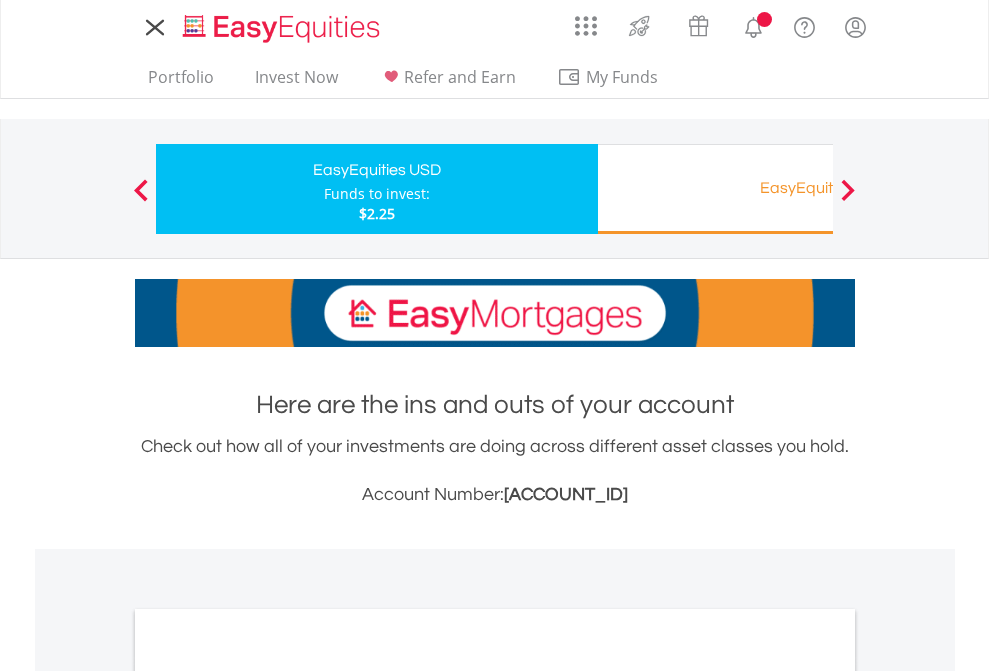 scroll, scrollTop: 0, scrollLeft: 0, axis: both 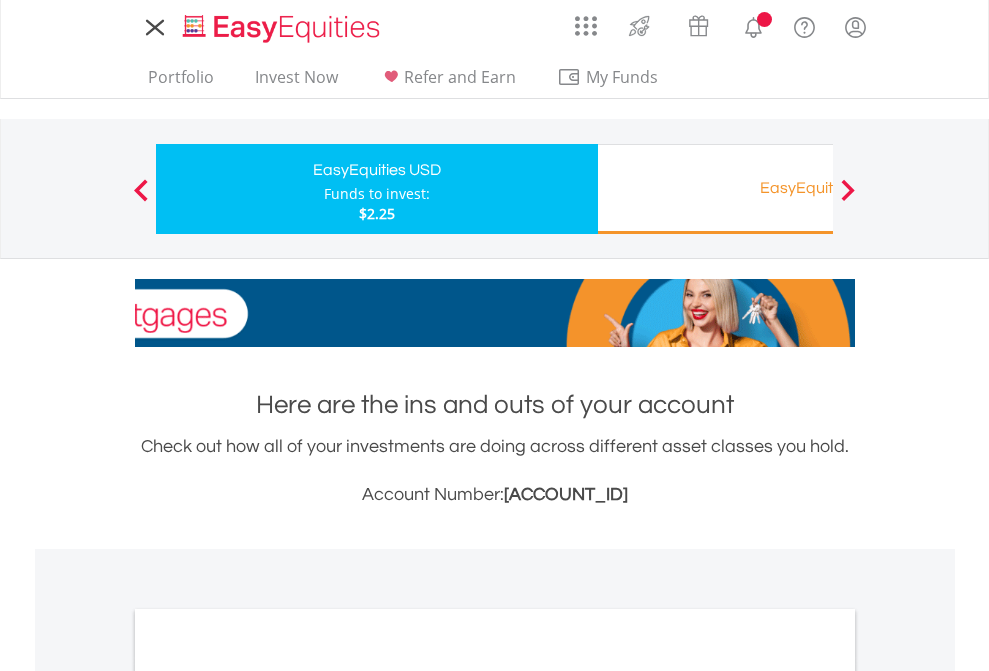 click on "All Holdings" at bounding box center (268, 1096) 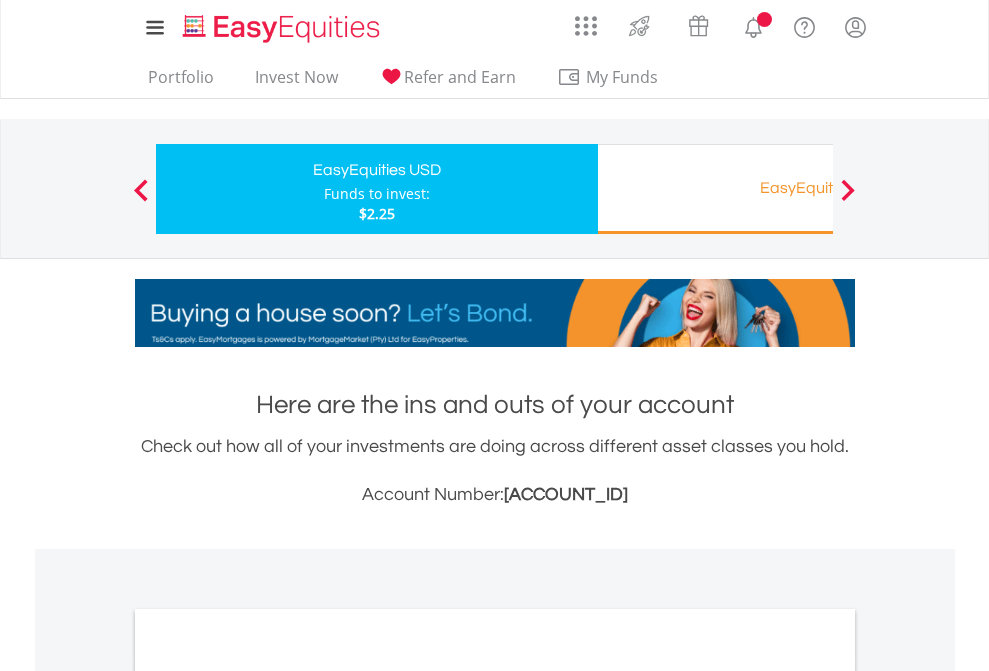 scroll, scrollTop: 1202, scrollLeft: 0, axis: vertical 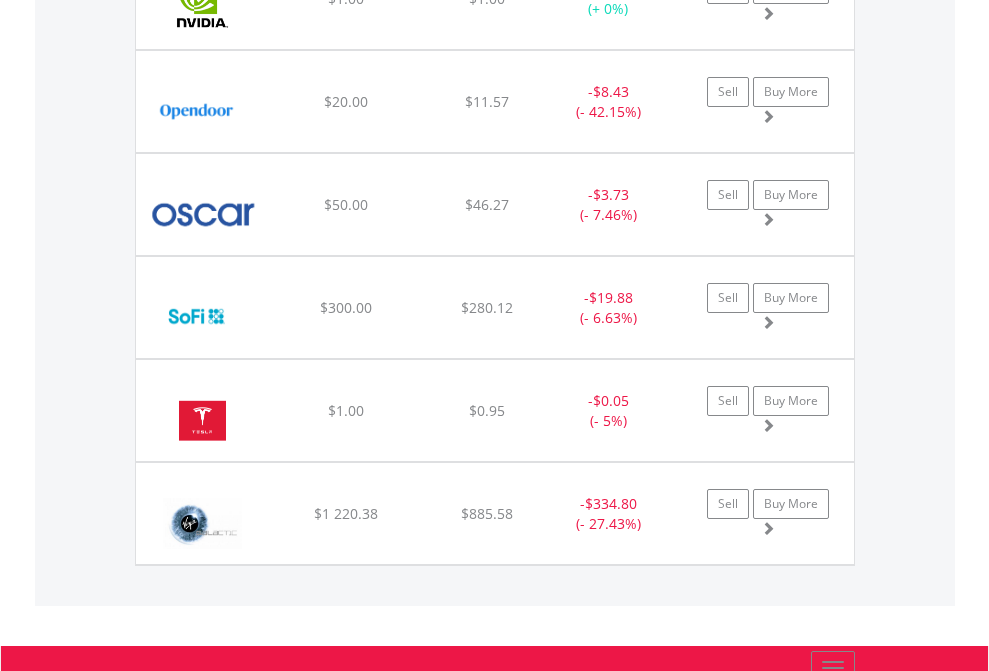 click on "EasyEquities RA" at bounding box center (818, -2076) 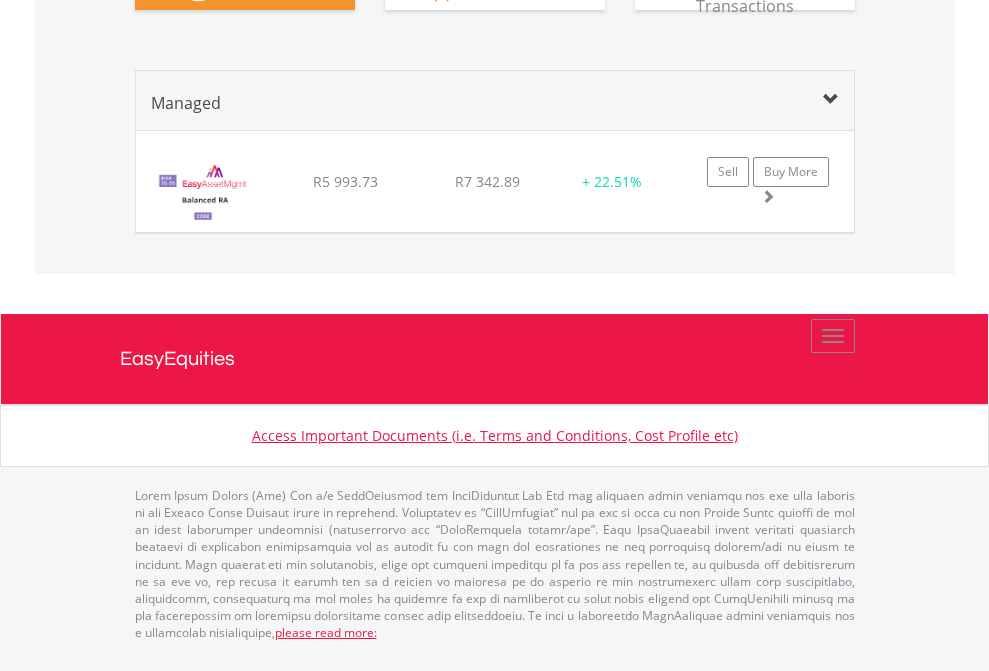 scroll, scrollTop: 1956, scrollLeft: 0, axis: vertical 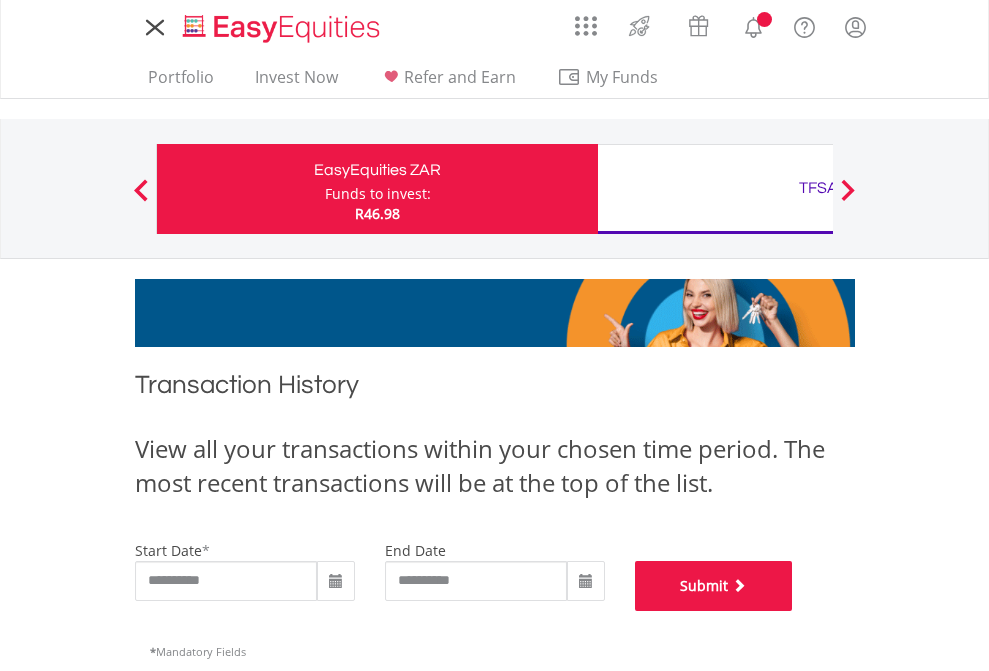 click on "Submit" at bounding box center (714, 586) 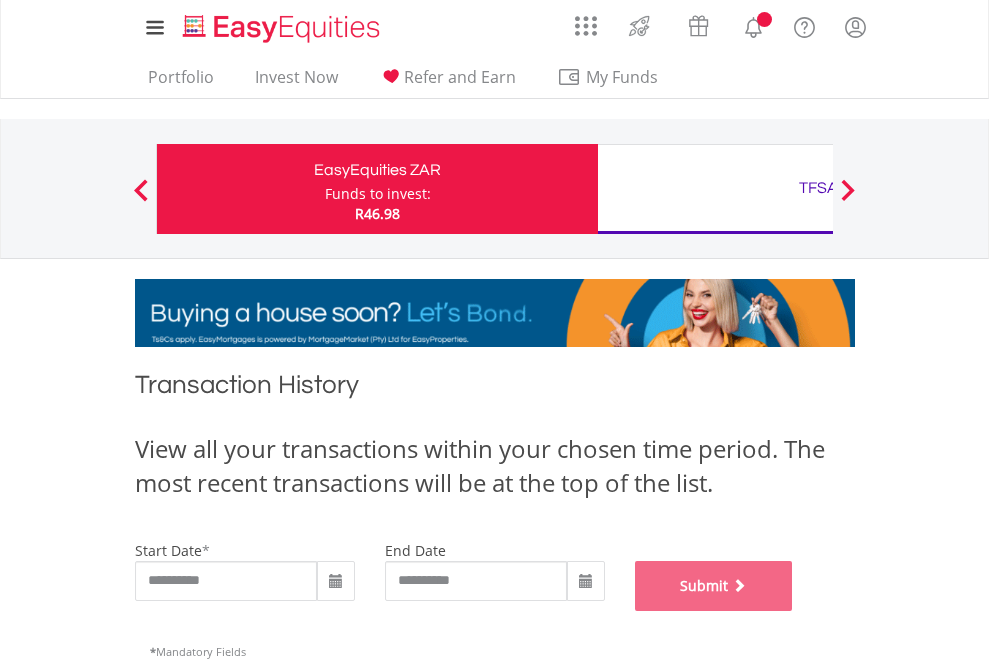 scroll, scrollTop: 811, scrollLeft: 0, axis: vertical 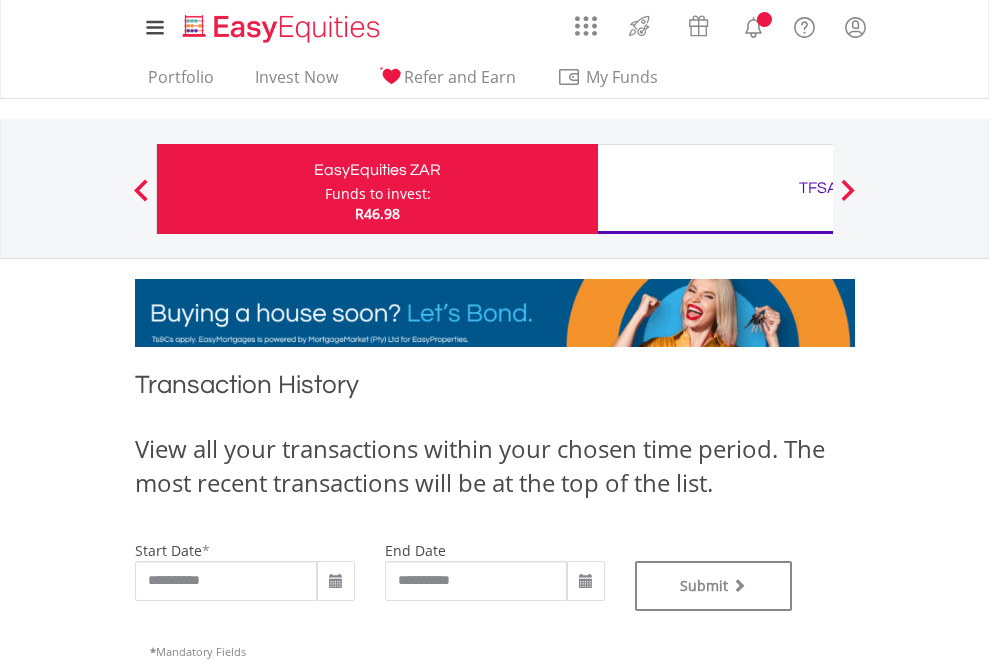 click on "TFSA" at bounding box center (818, 188) 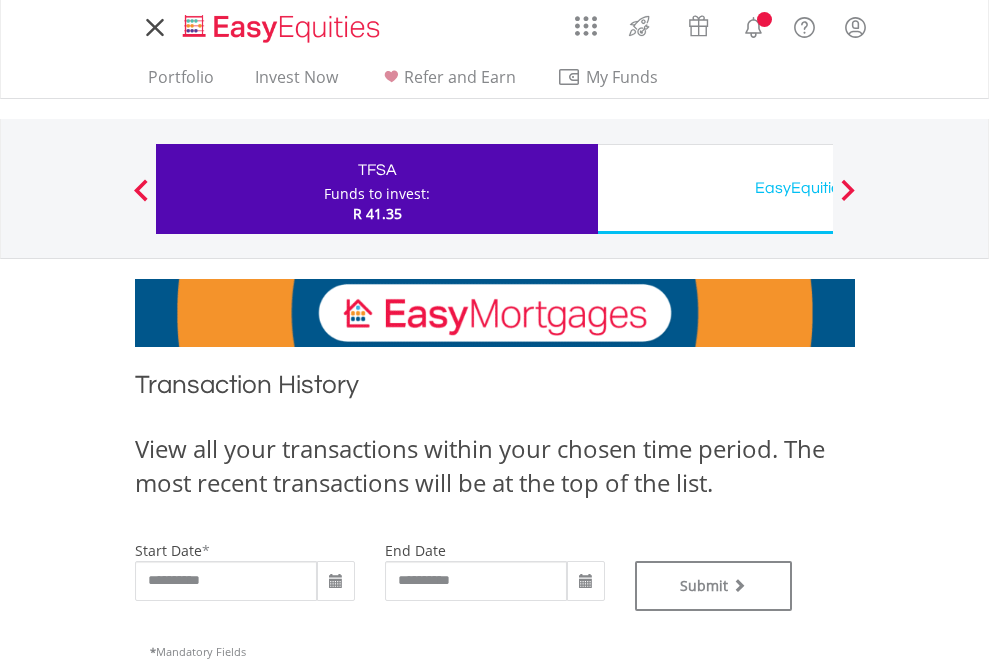 scroll, scrollTop: 0, scrollLeft: 0, axis: both 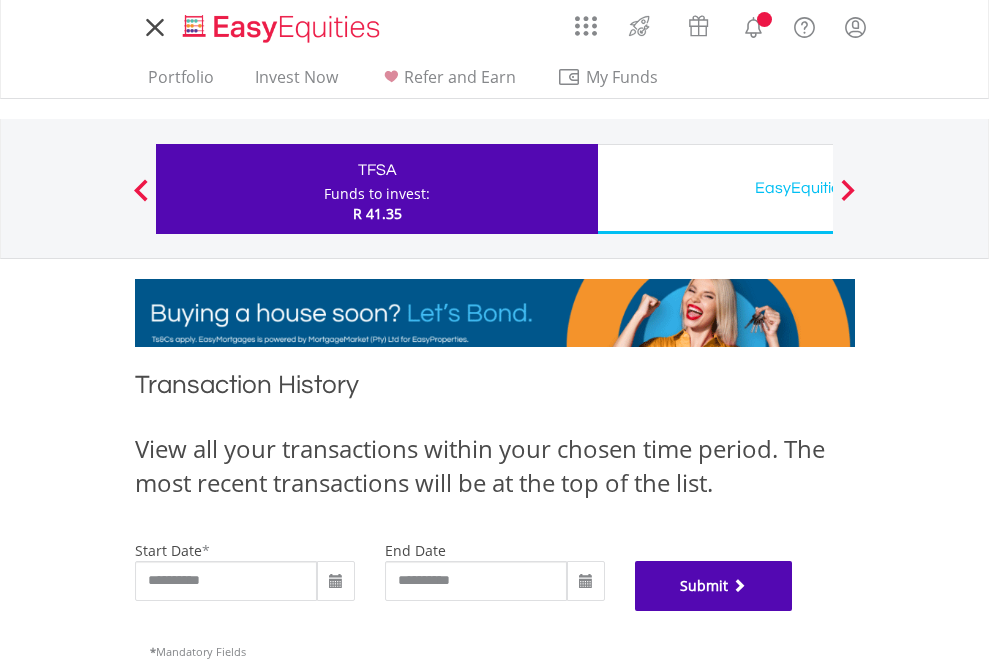 click on "Submit" at bounding box center (714, 586) 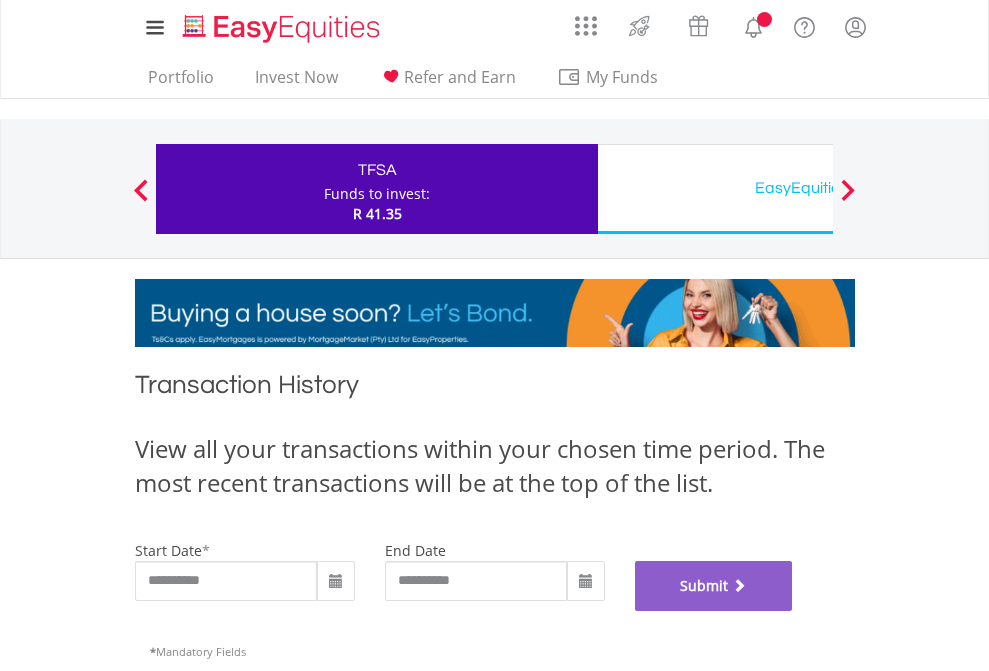 scroll, scrollTop: 811, scrollLeft: 0, axis: vertical 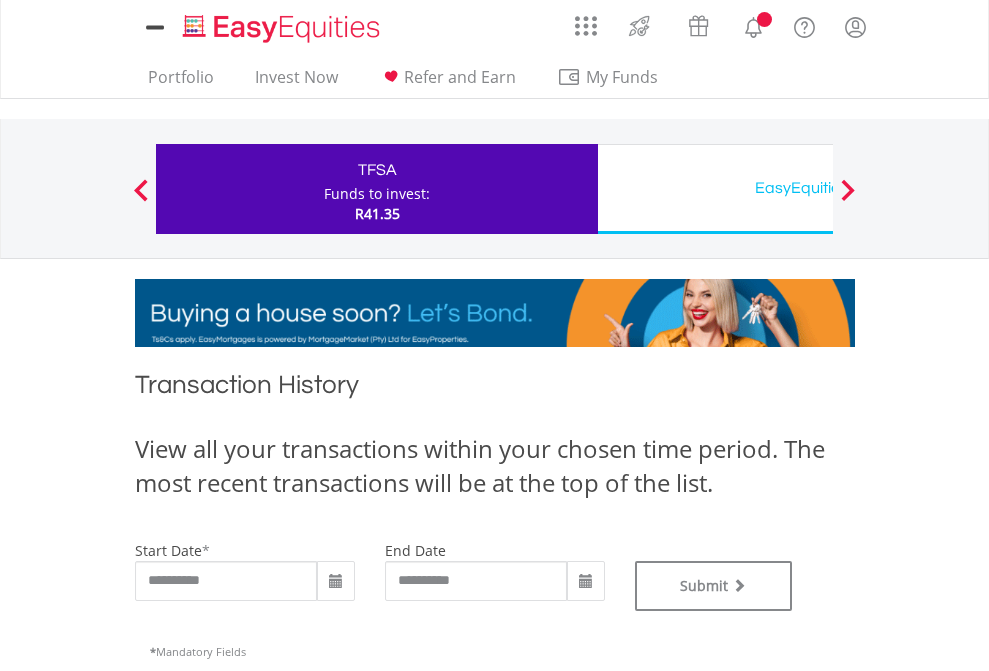 click on "EasyEquities USD" at bounding box center (818, 188) 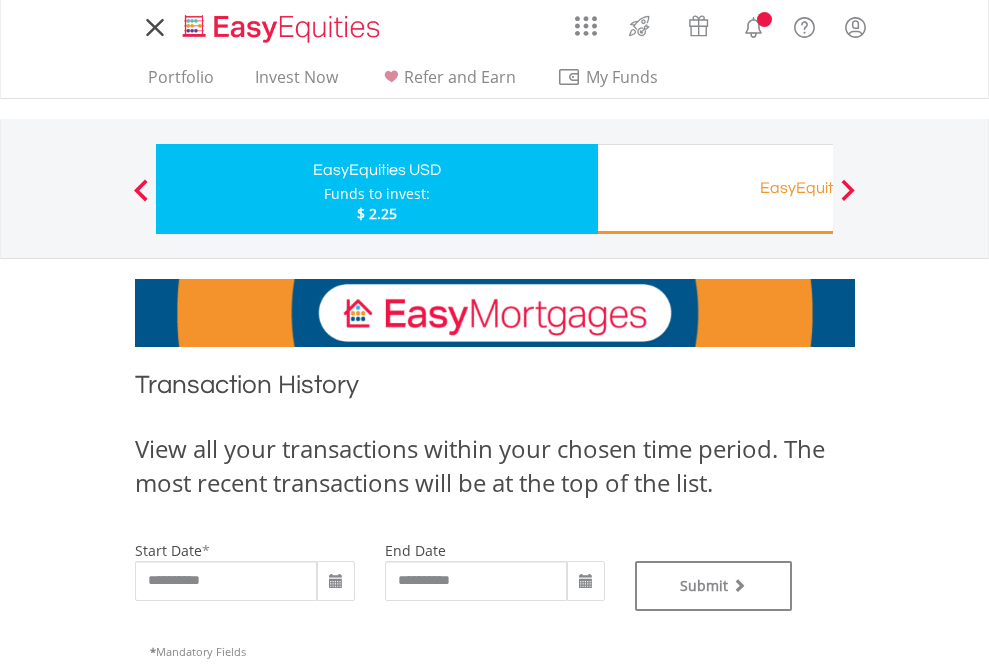 scroll, scrollTop: 0, scrollLeft: 0, axis: both 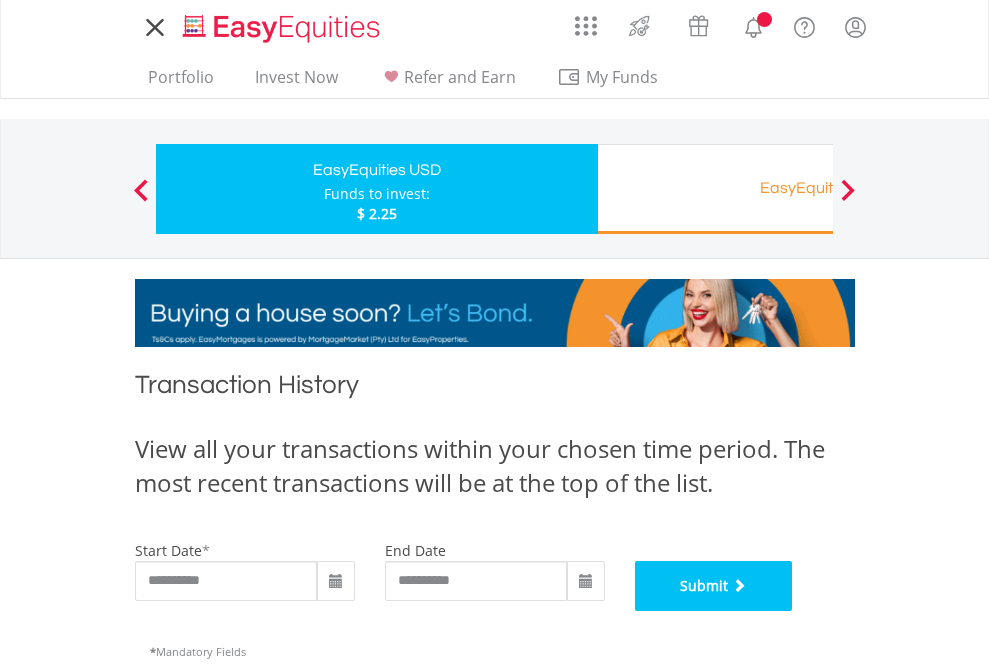 click on "Submit" at bounding box center [714, 586] 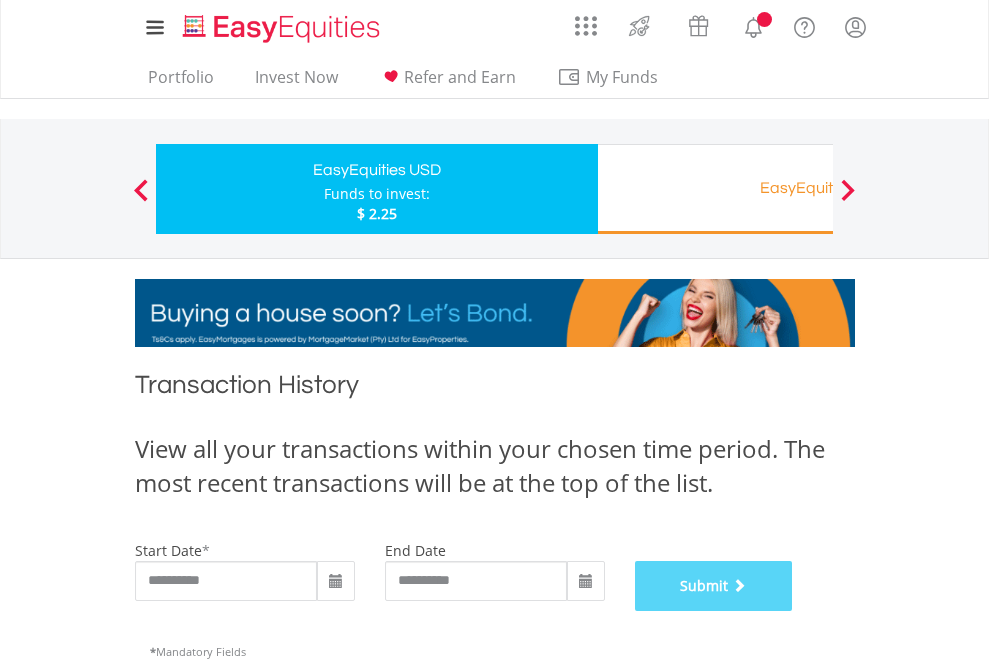 scroll, scrollTop: 811, scrollLeft: 0, axis: vertical 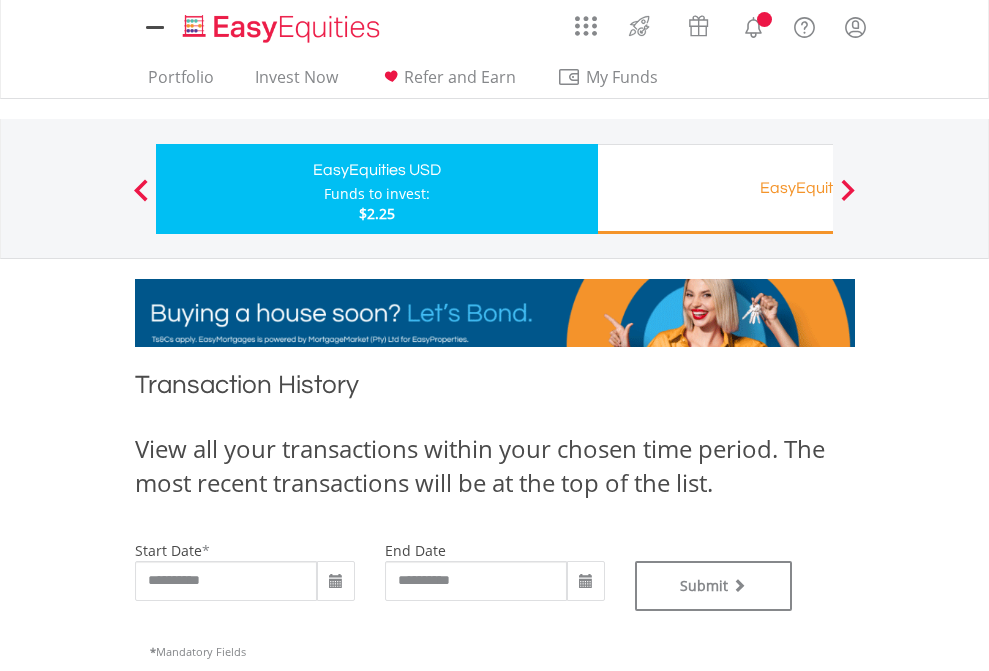 click on "EasyEquities RA" at bounding box center (818, 188) 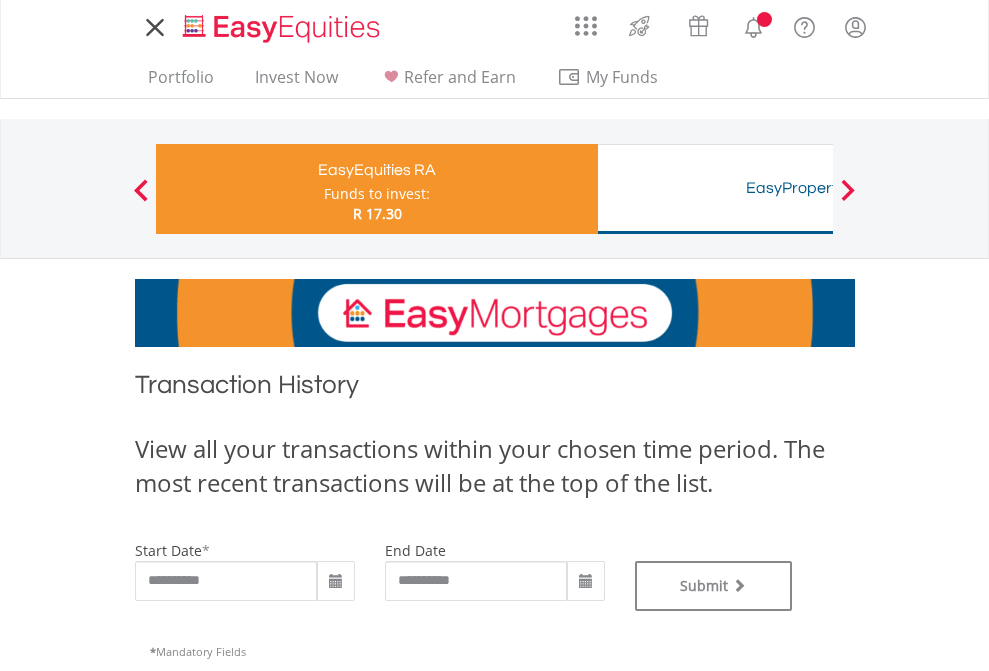 scroll, scrollTop: 0, scrollLeft: 0, axis: both 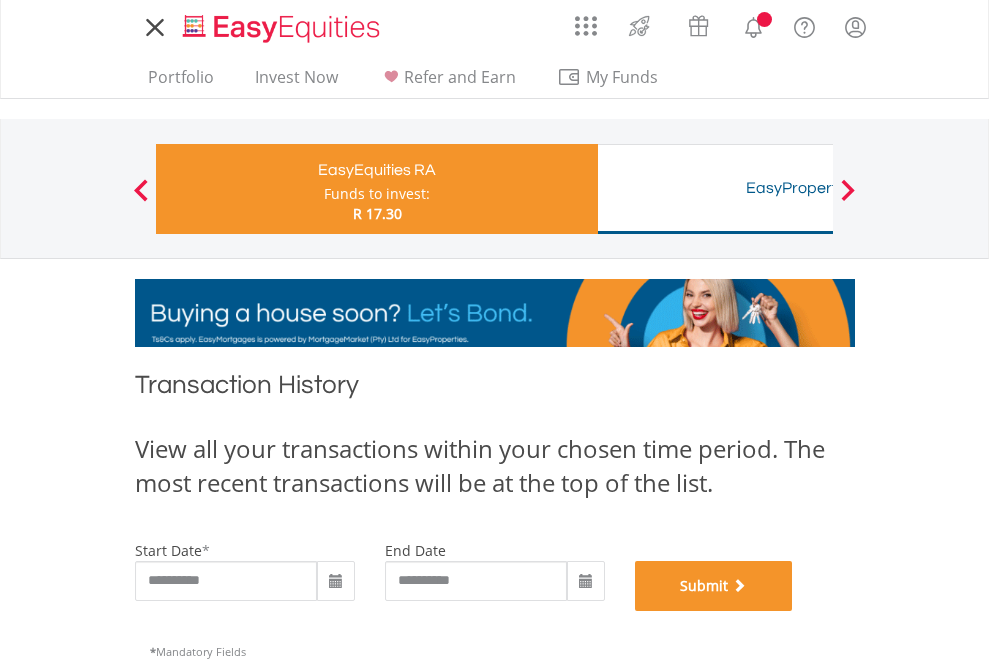 click on "Submit" at bounding box center (714, 586) 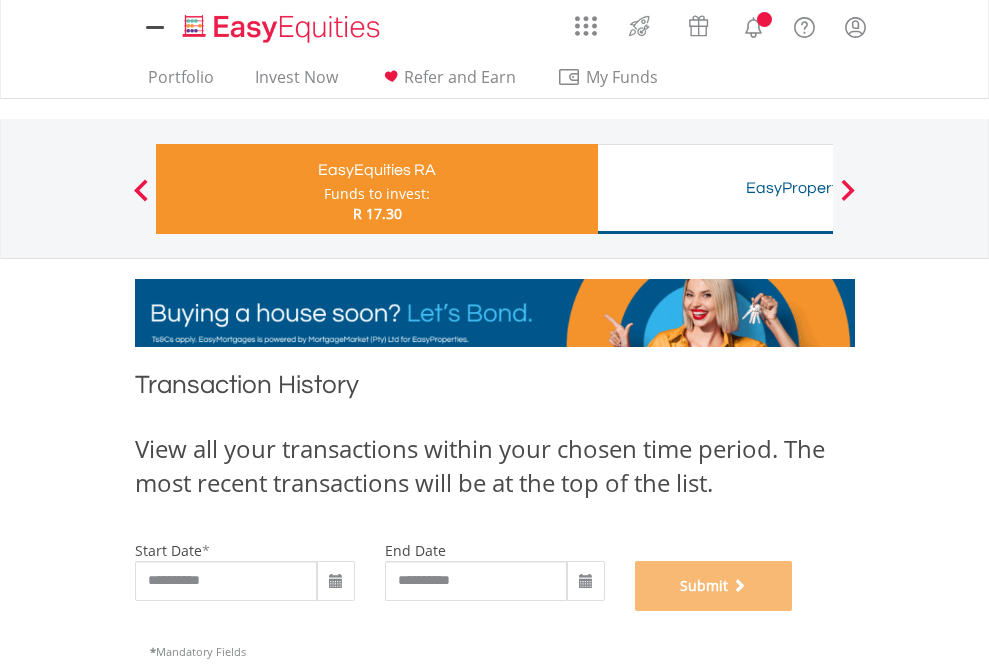scroll, scrollTop: 811, scrollLeft: 0, axis: vertical 